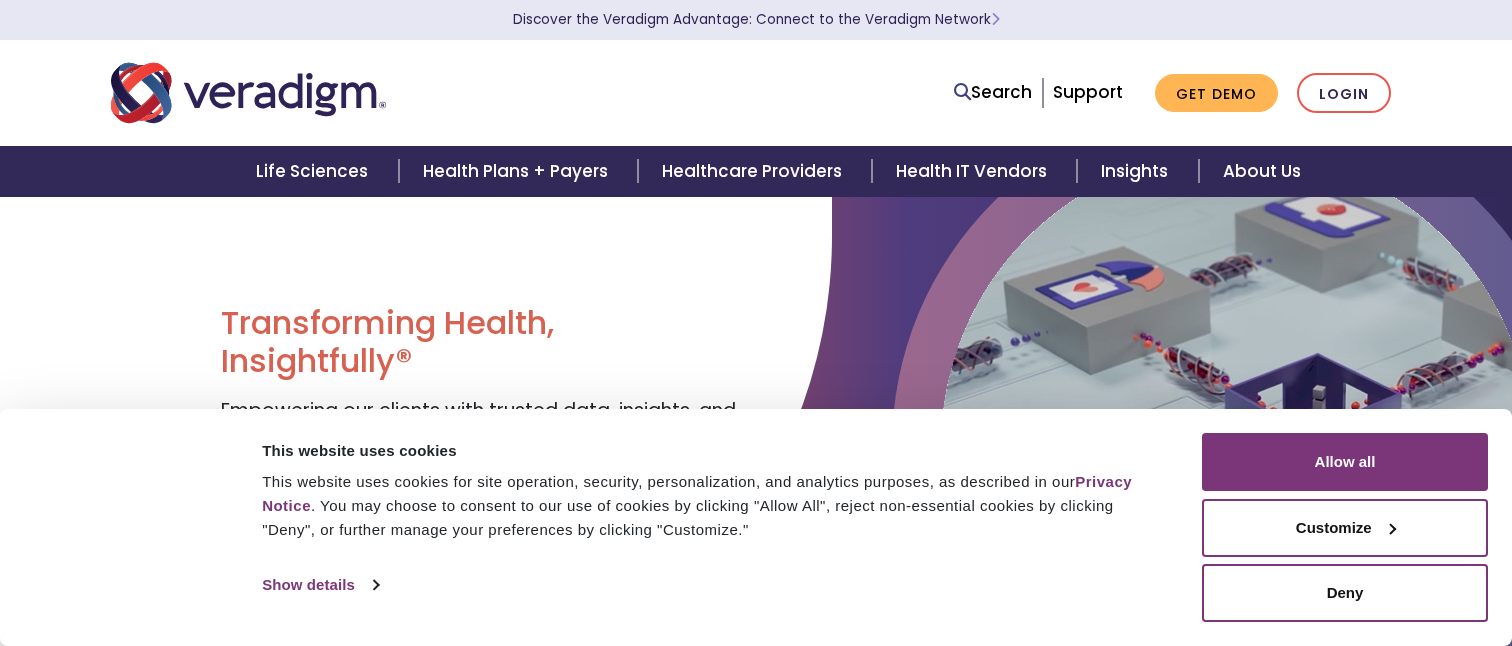 scroll, scrollTop: 0, scrollLeft: 0, axis: both 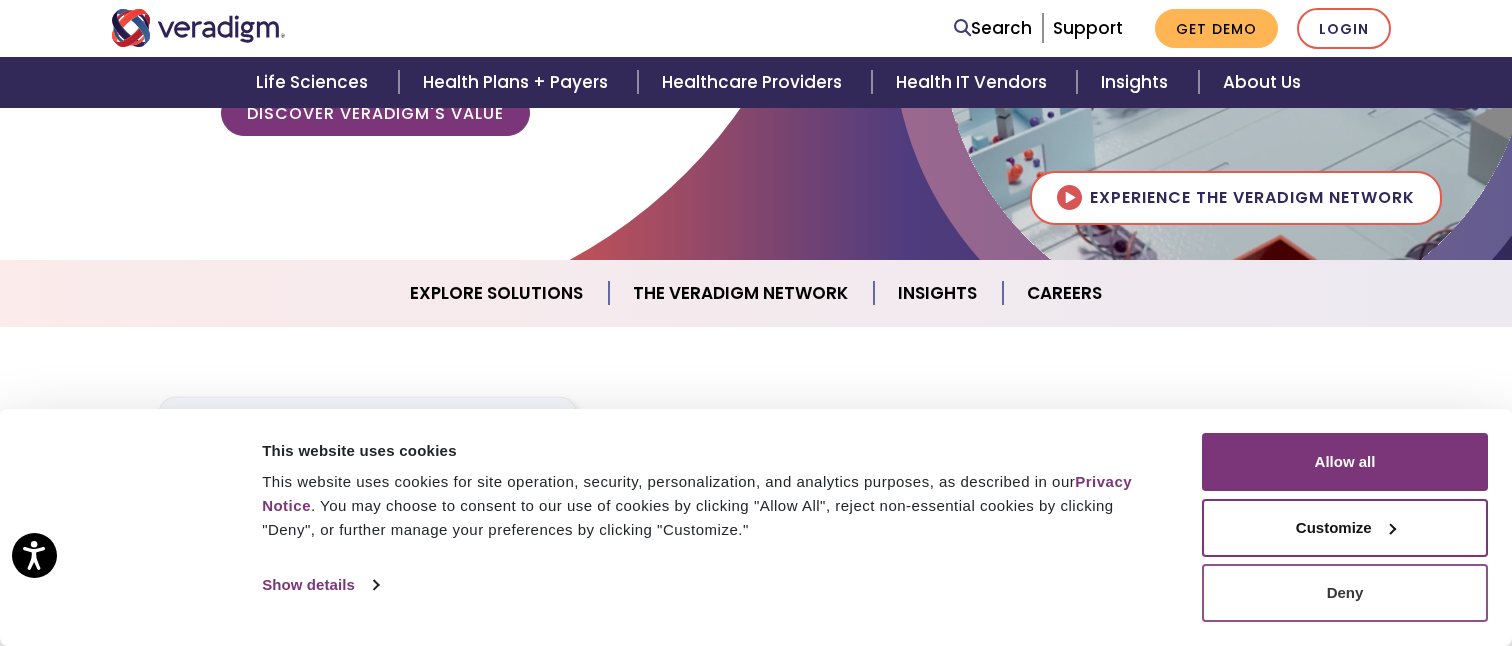 click on "Deny" at bounding box center (1345, 593) 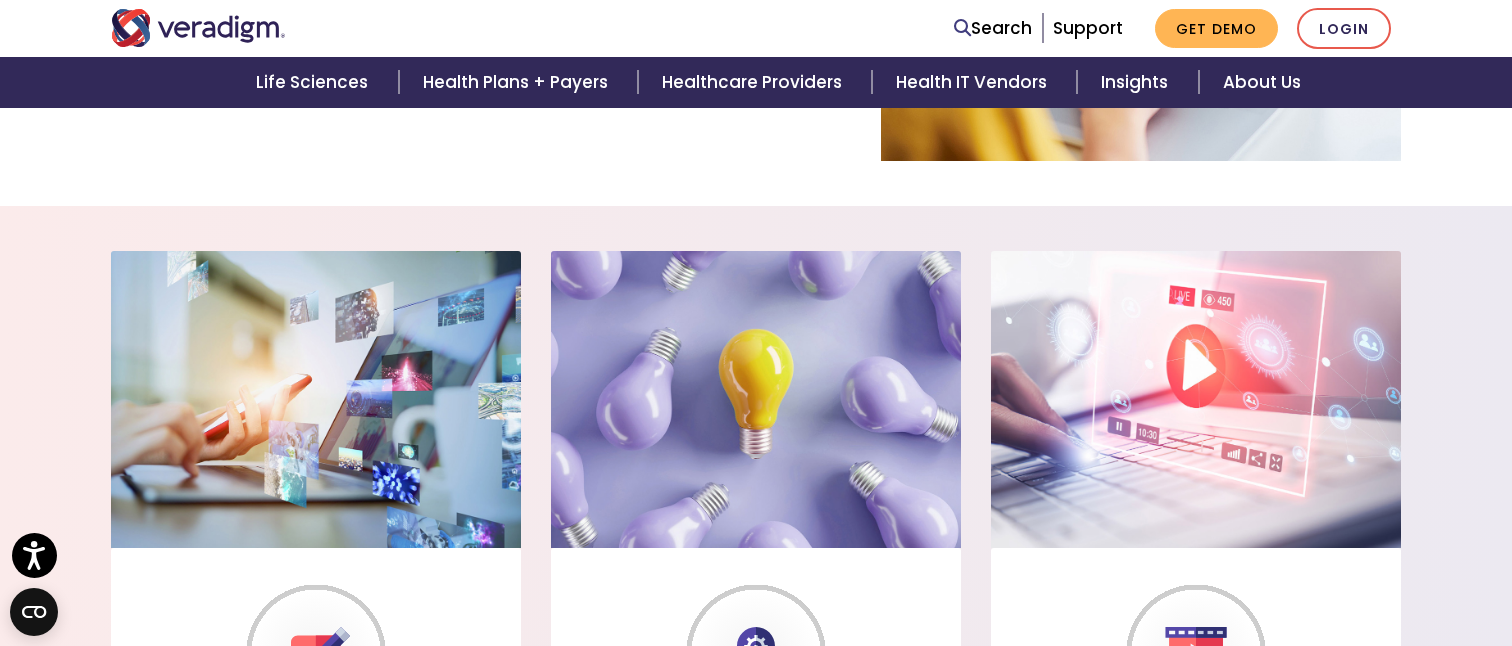 scroll, scrollTop: 2274, scrollLeft: 0, axis: vertical 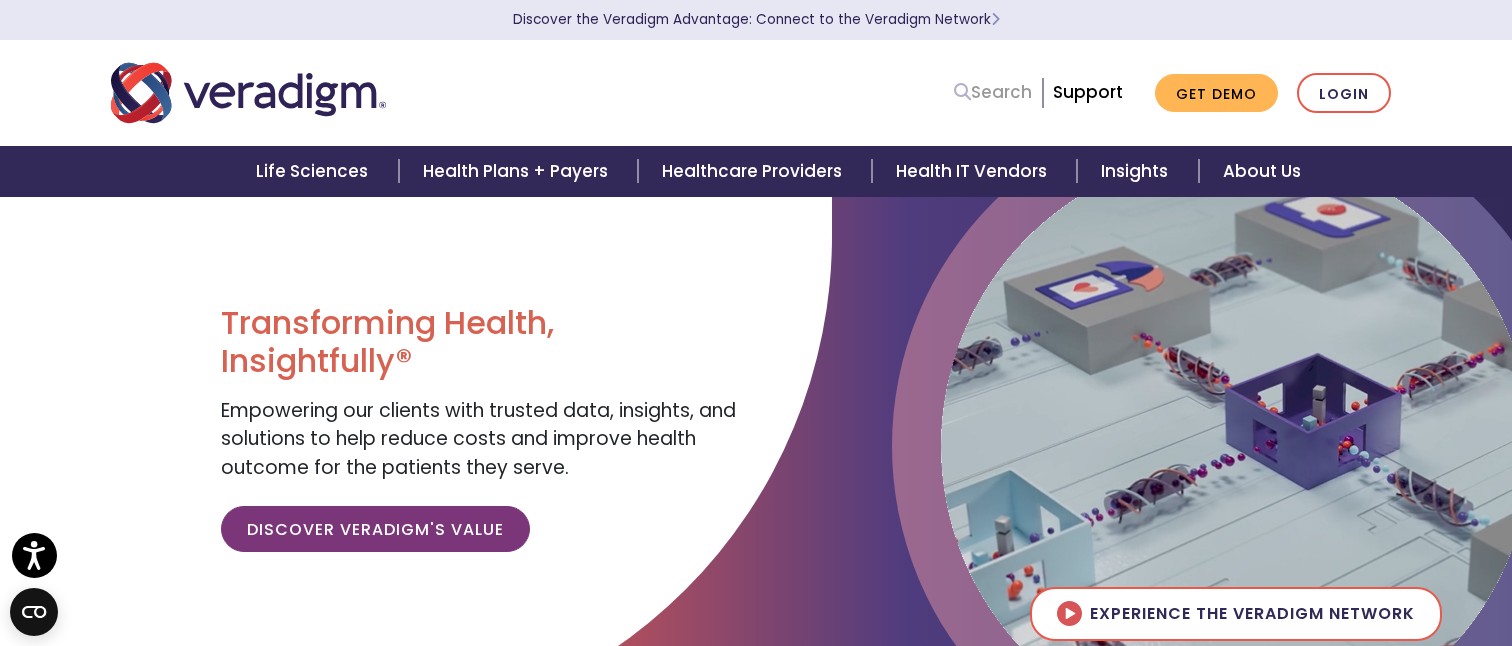 click on "Search" at bounding box center [993, 92] 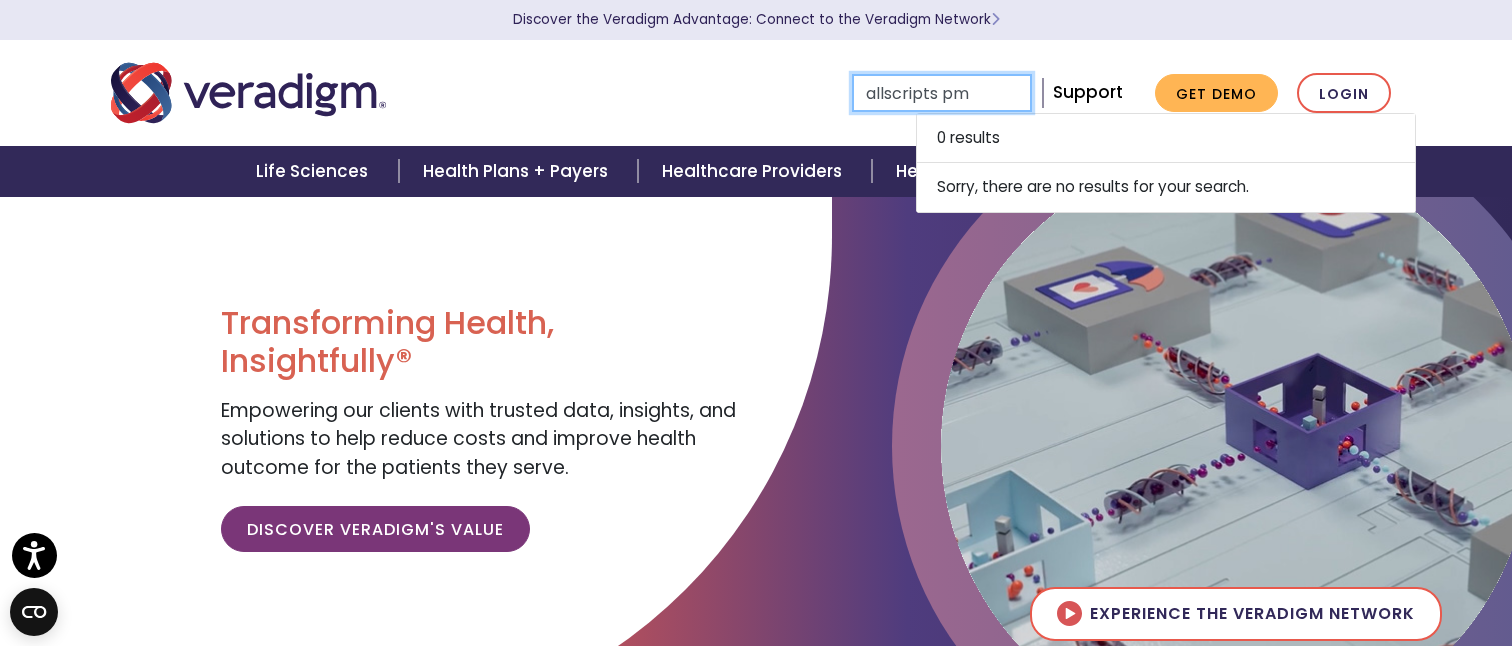 type on "allscripts pm" 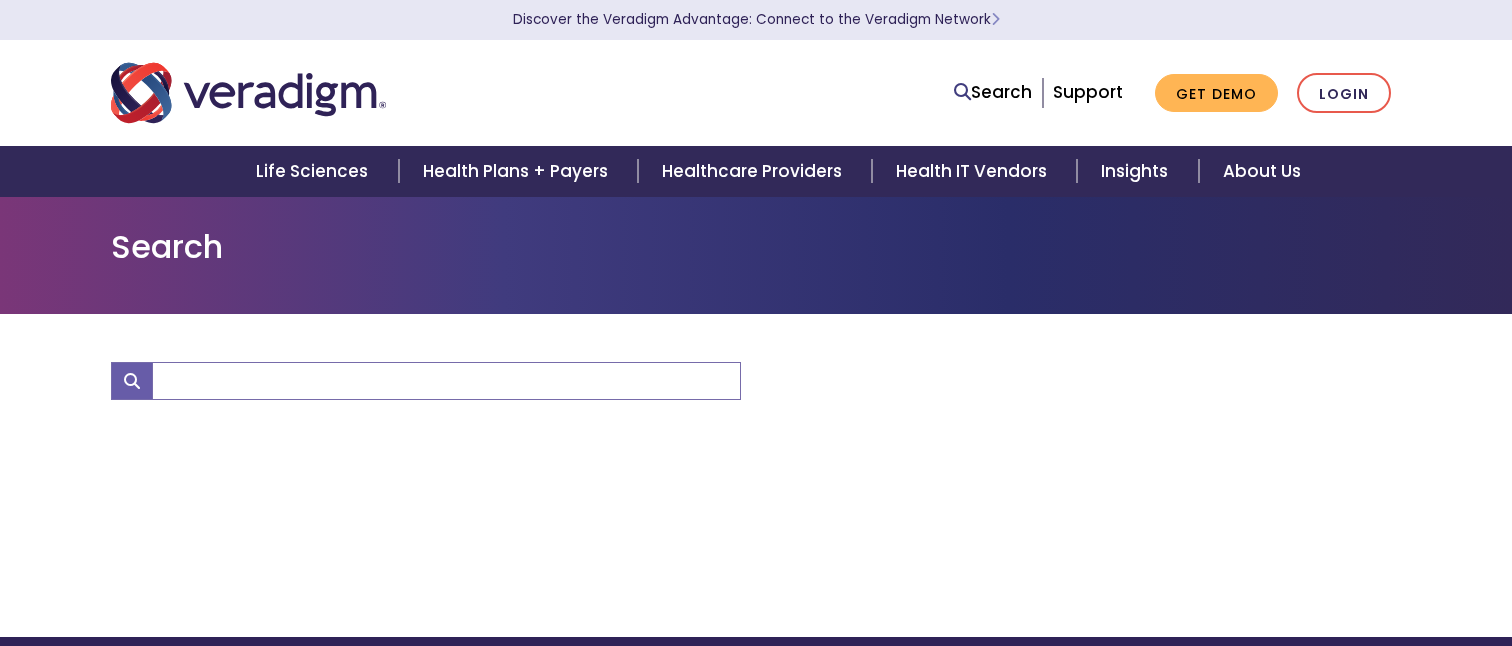 scroll, scrollTop: 0, scrollLeft: 0, axis: both 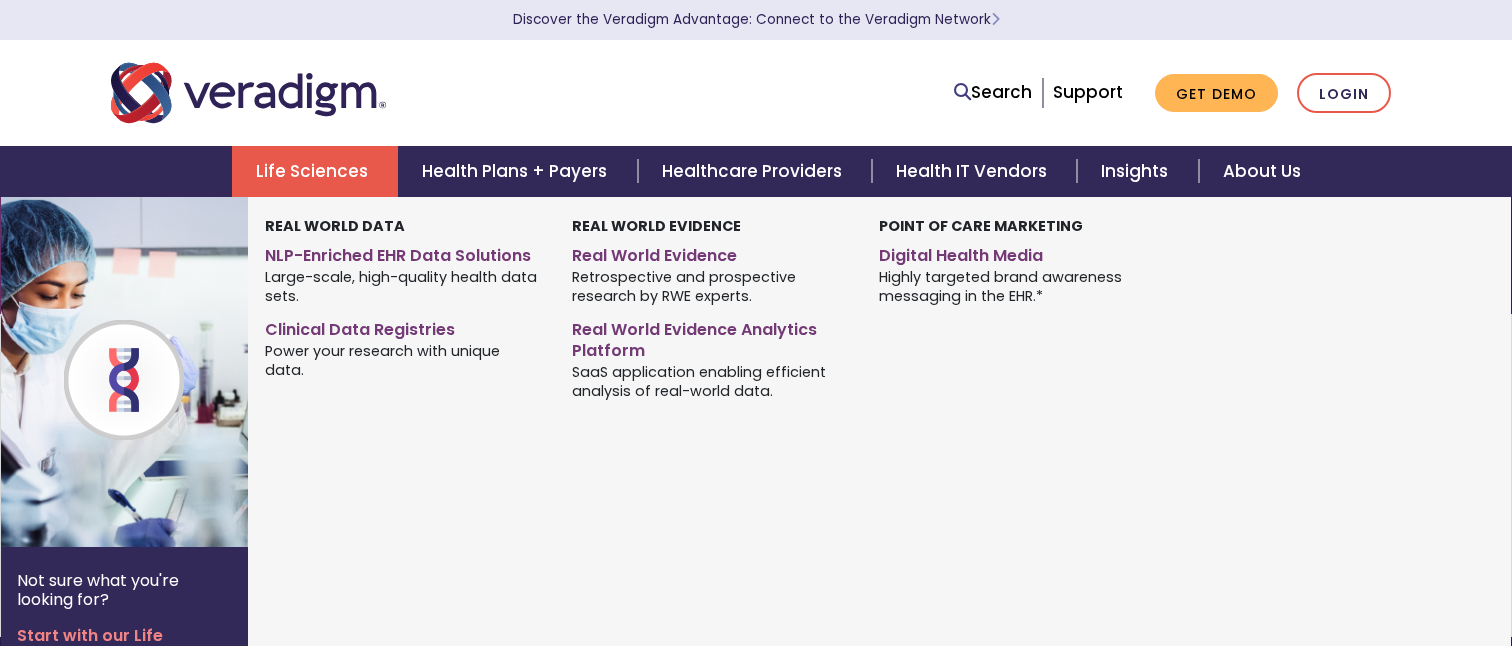 type on "allscripts pm" 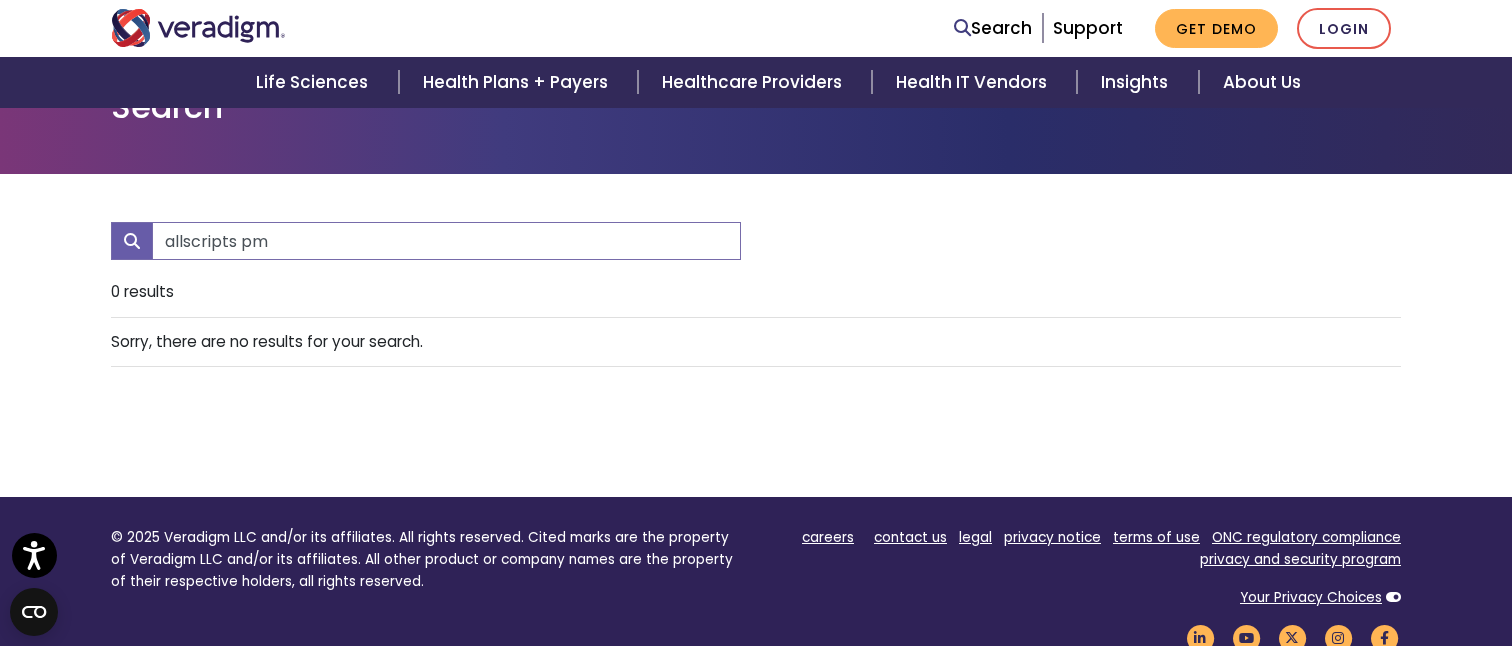 scroll, scrollTop: 0, scrollLeft: 0, axis: both 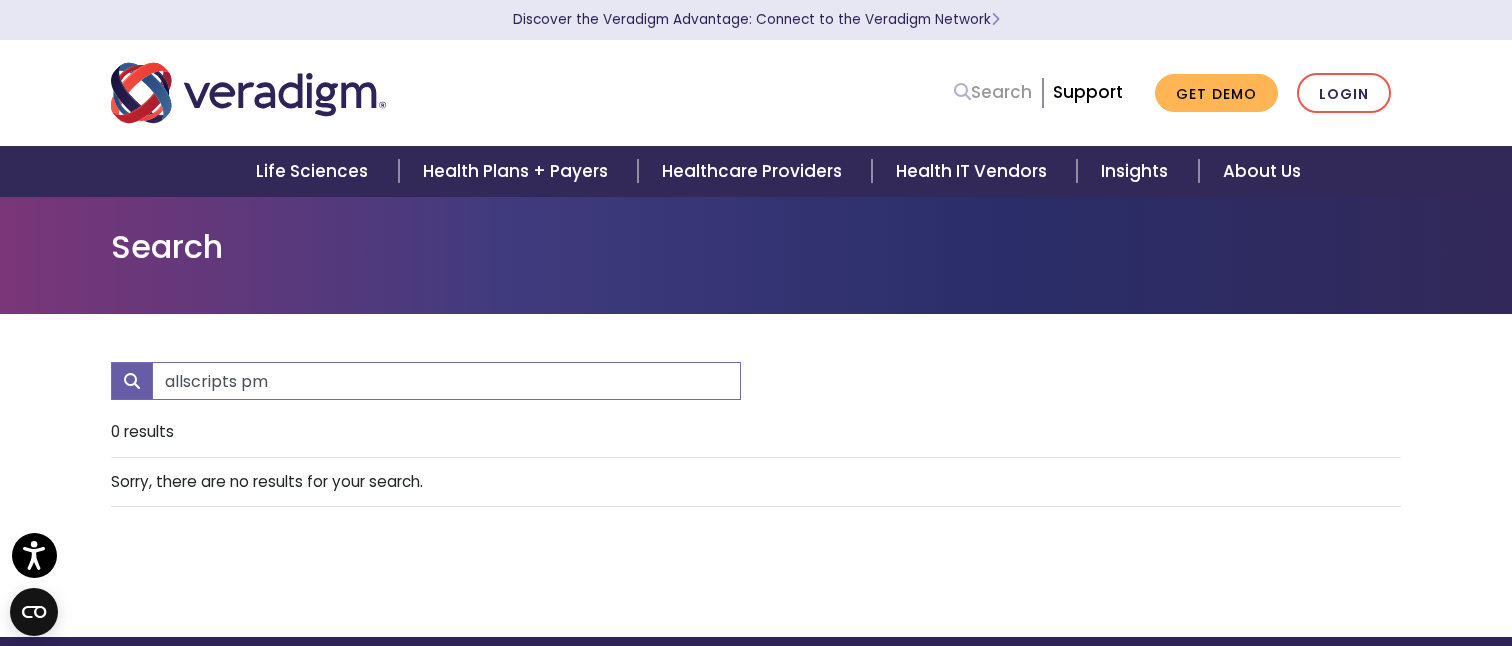 click on "Search" at bounding box center [993, 92] 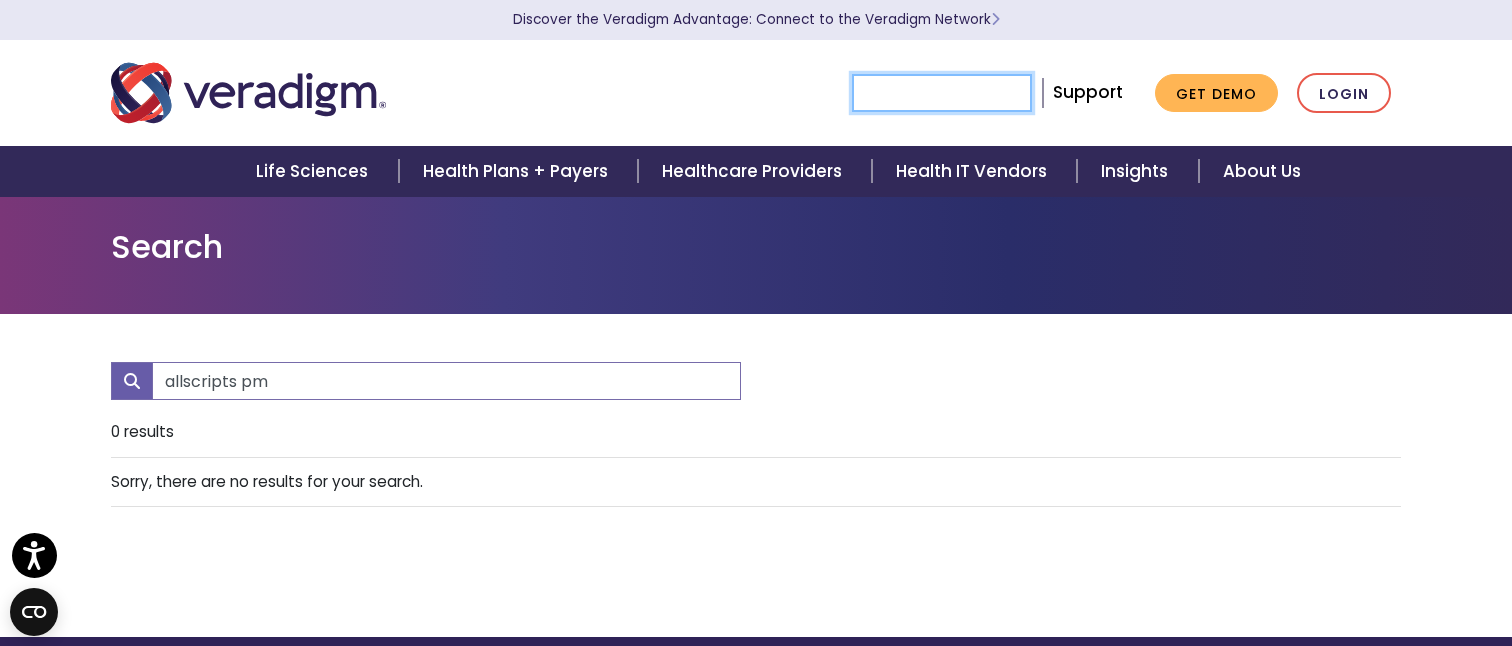 click at bounding box center [942, 93] 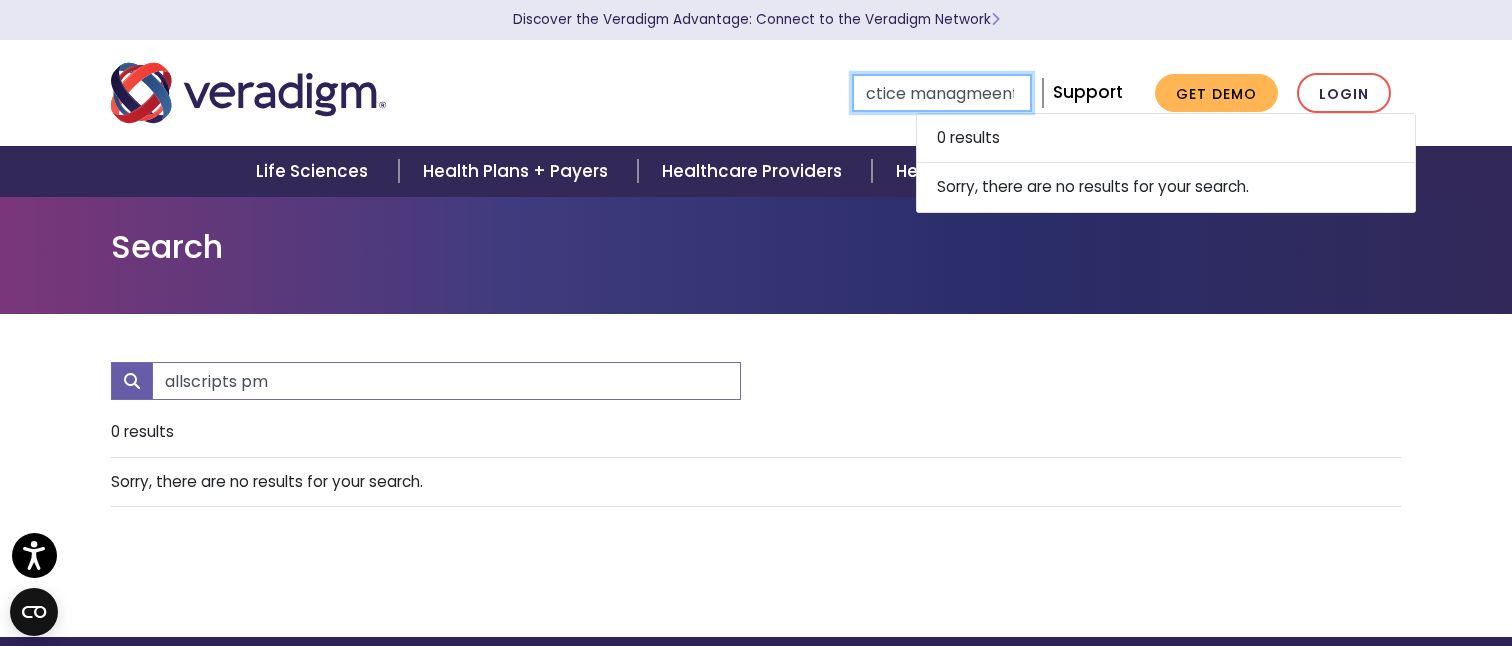 scroll, scrollTop: 0, scrollLeft: 34, axis: horizontal 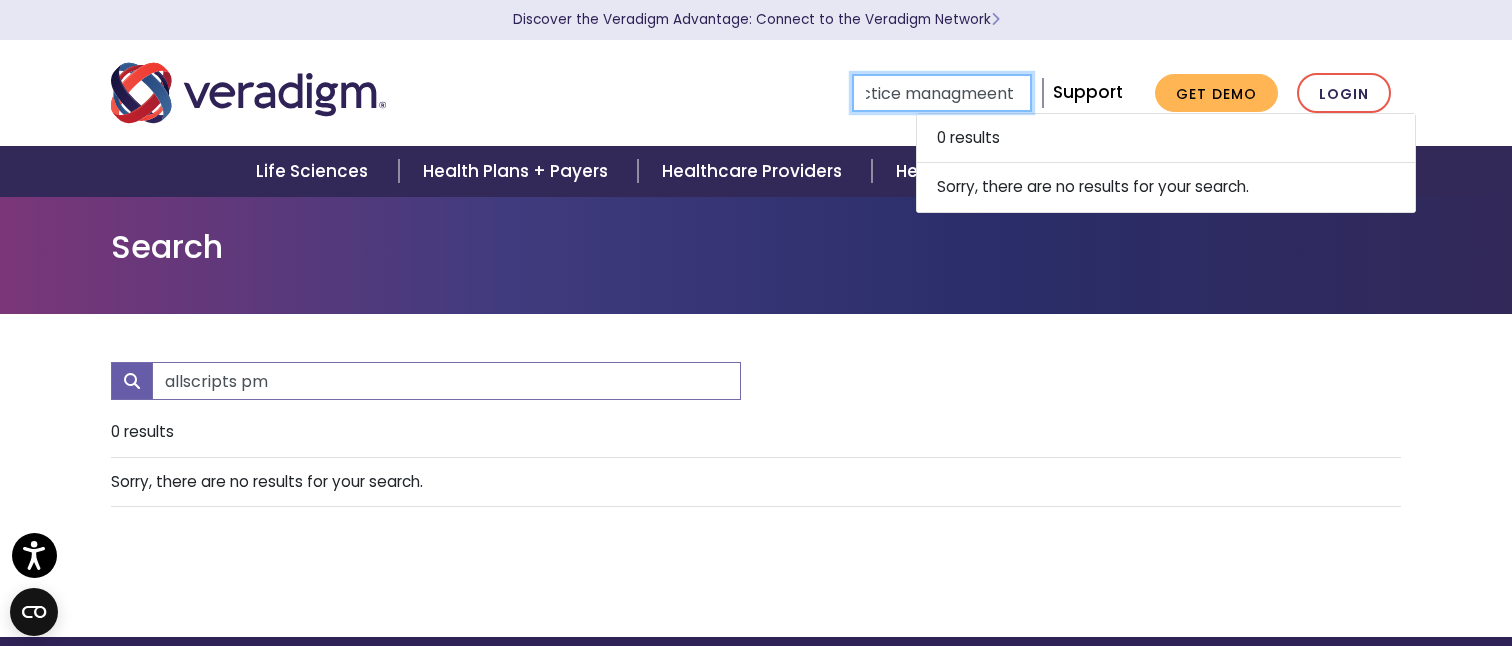 type on "practice managmeent" 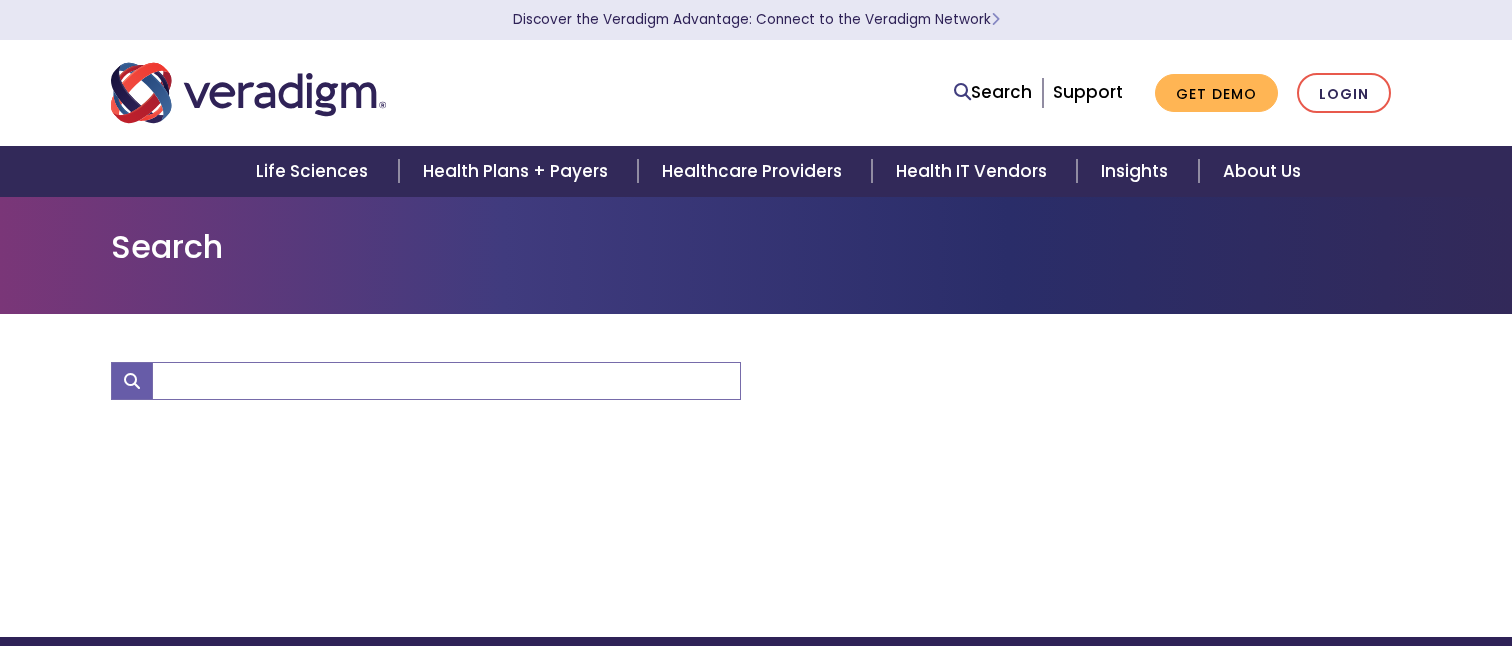 scroll, scrollTop: 0, scrollLeft: 0, axis: both 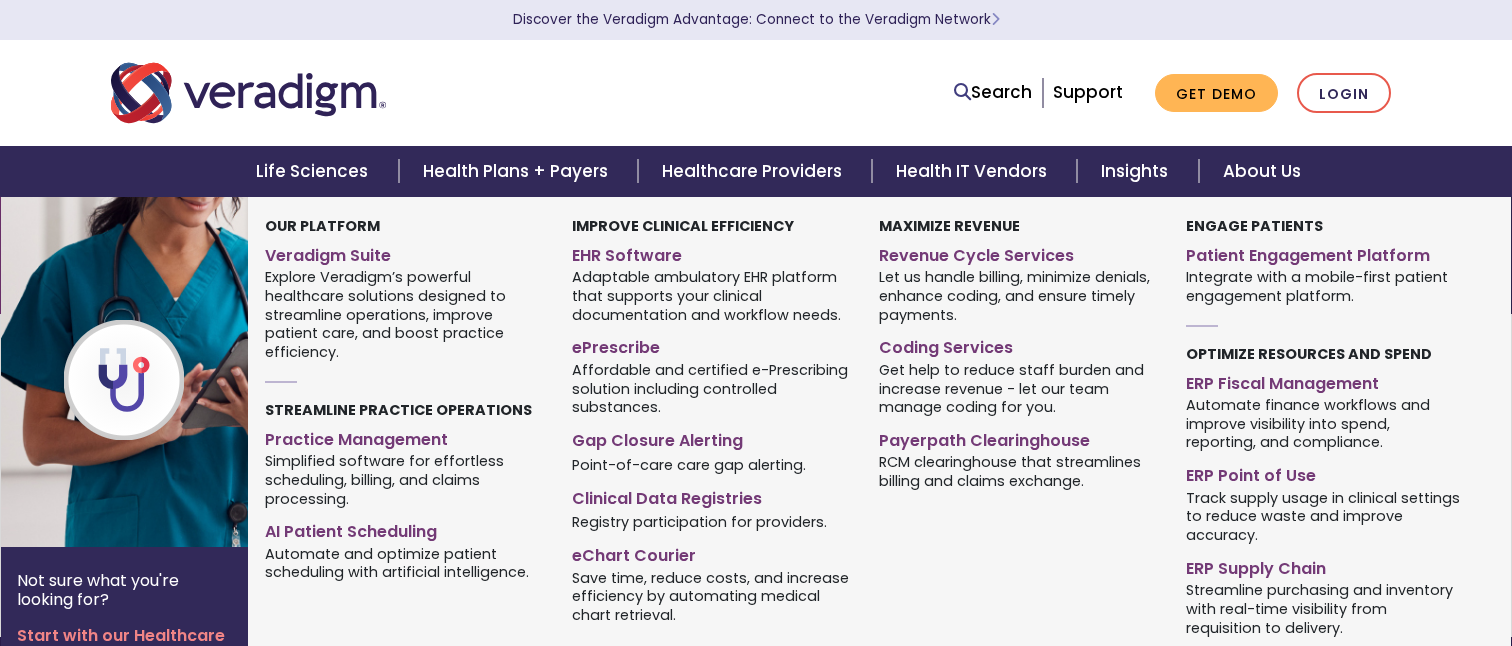 type on "practice managmeent" 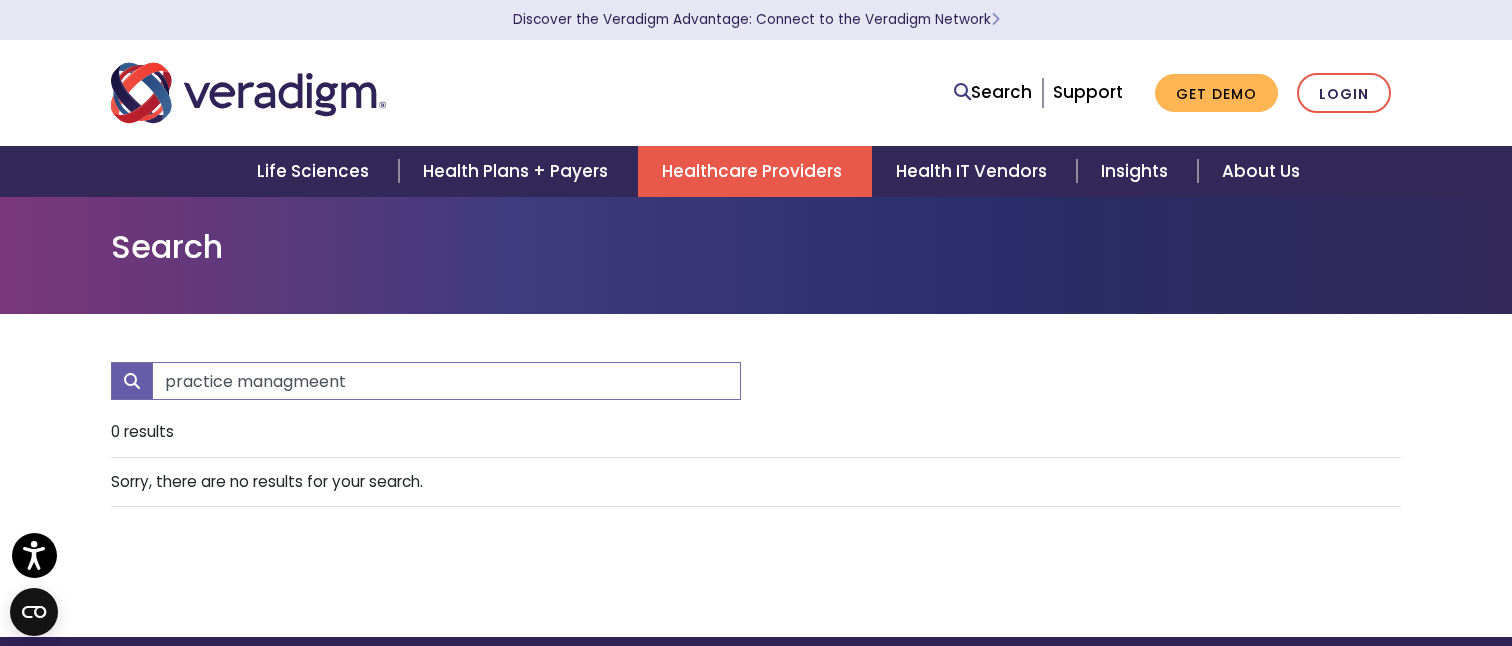 click on "Healthcare Providers" at bounding box center (755, 171) 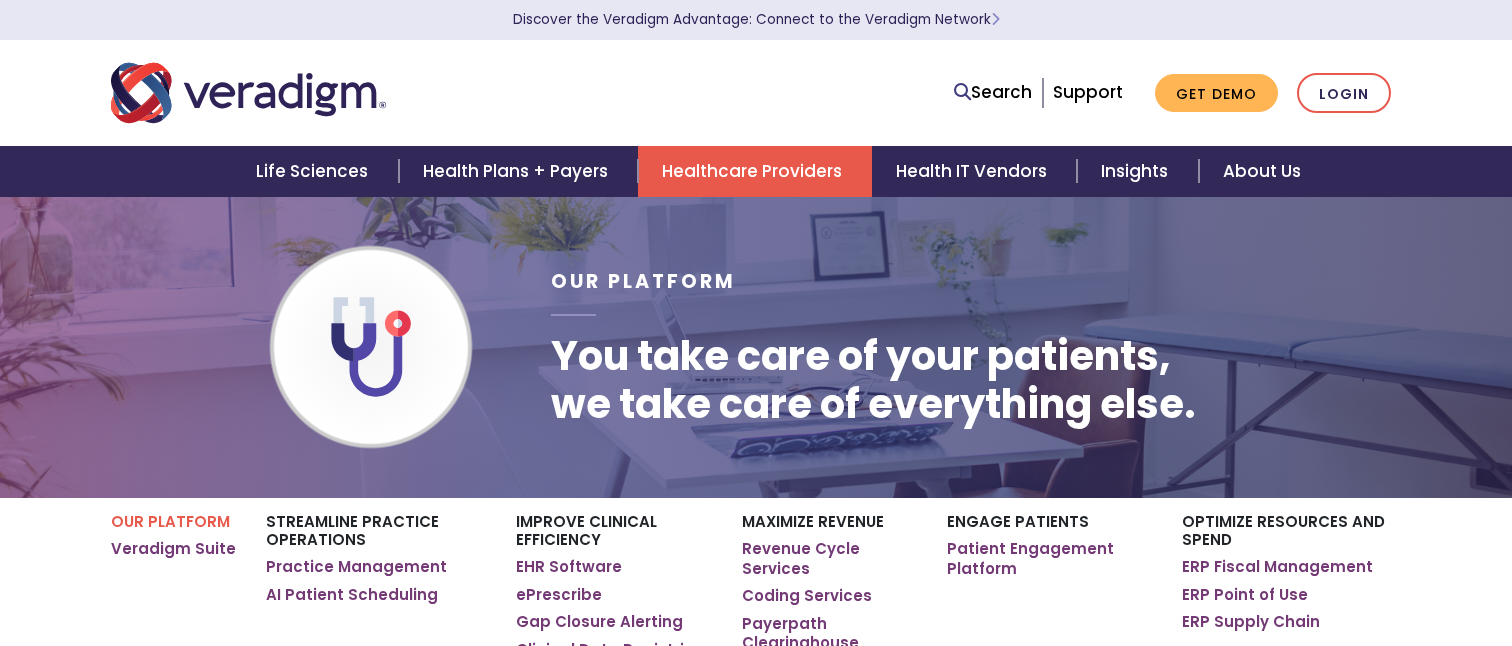 scroll, scrollTop: 0, scrollLeft: 0, axis: both 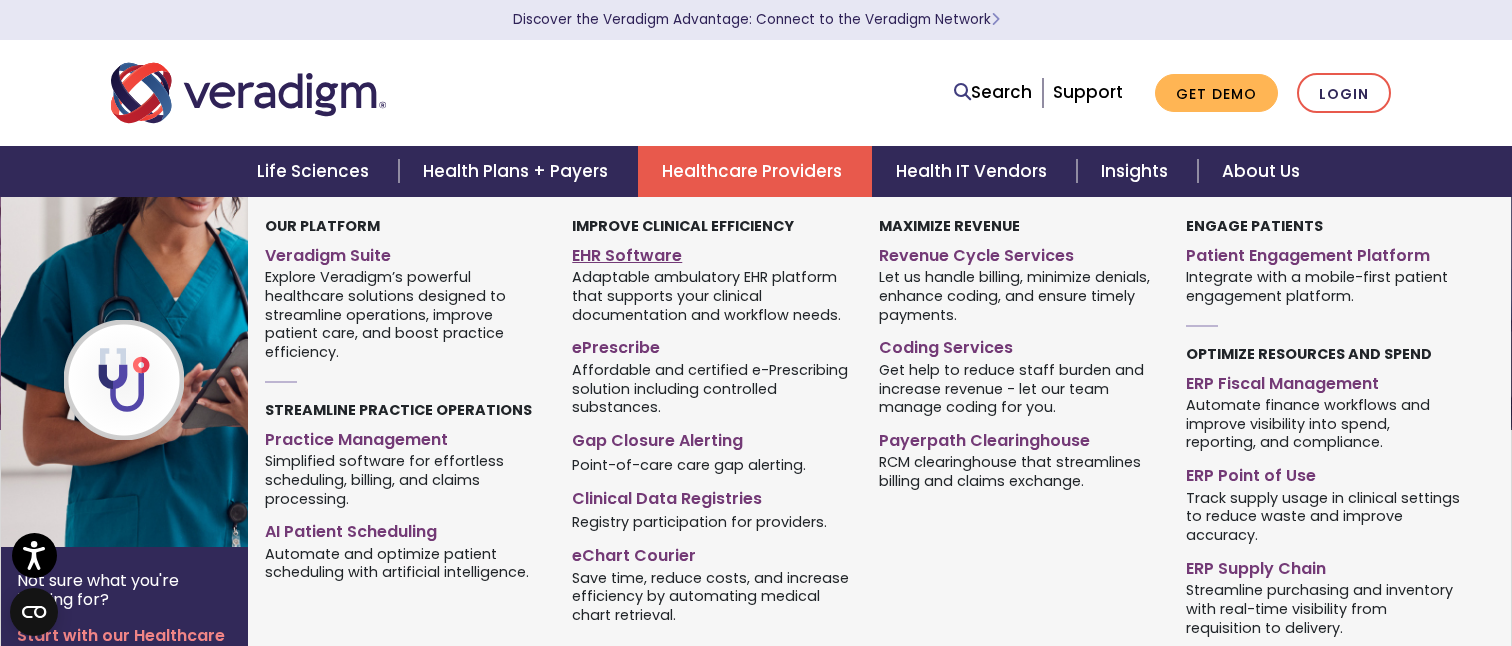 click on "EHR Software" at bounding box center (710, 252) 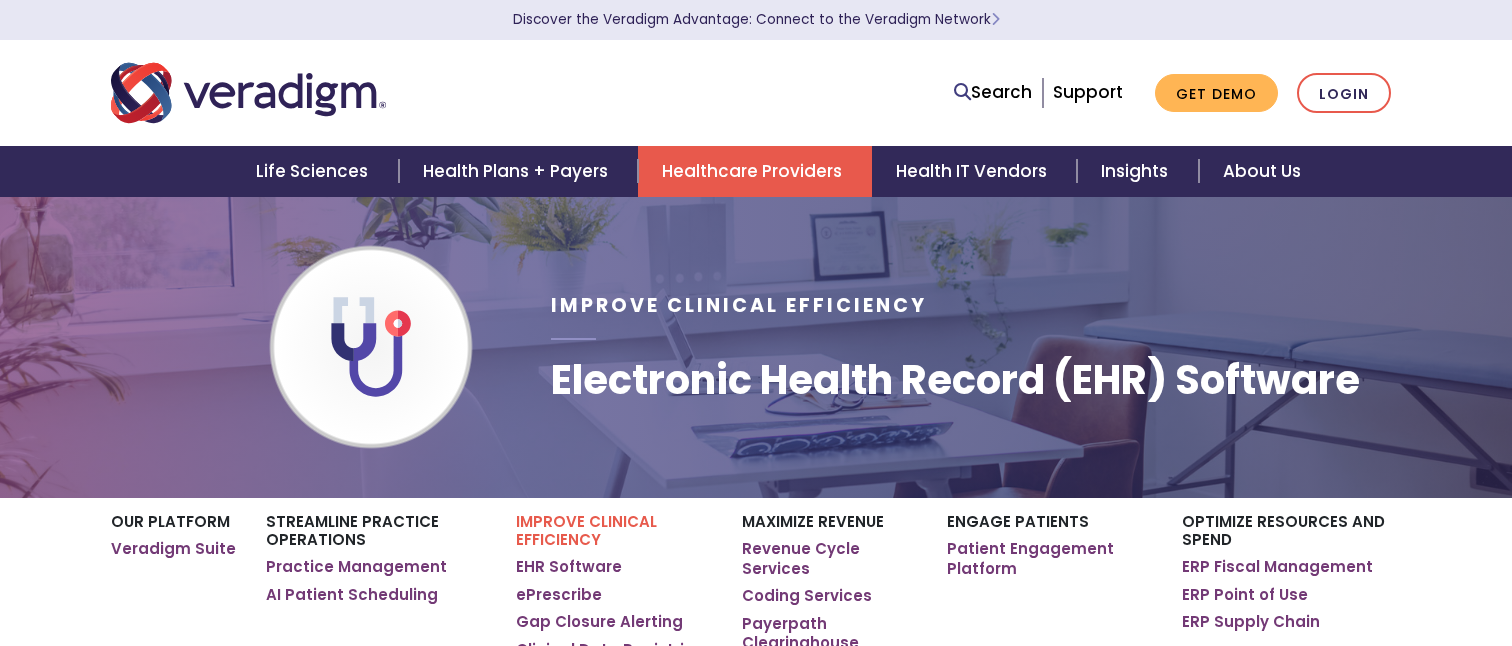 scroll, scrollTop: 0, scrollLeft: 0, axis: both 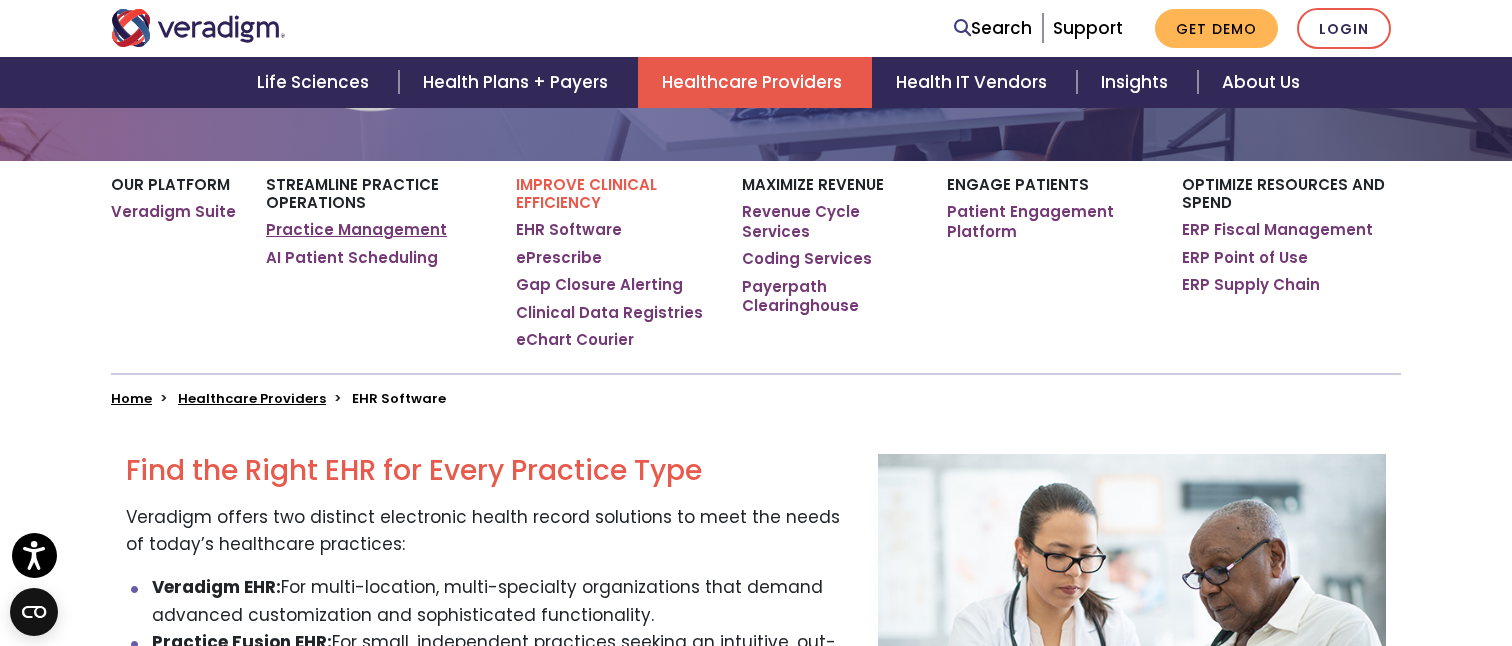 click on "Practice Management" at bounding box center (356, 230) 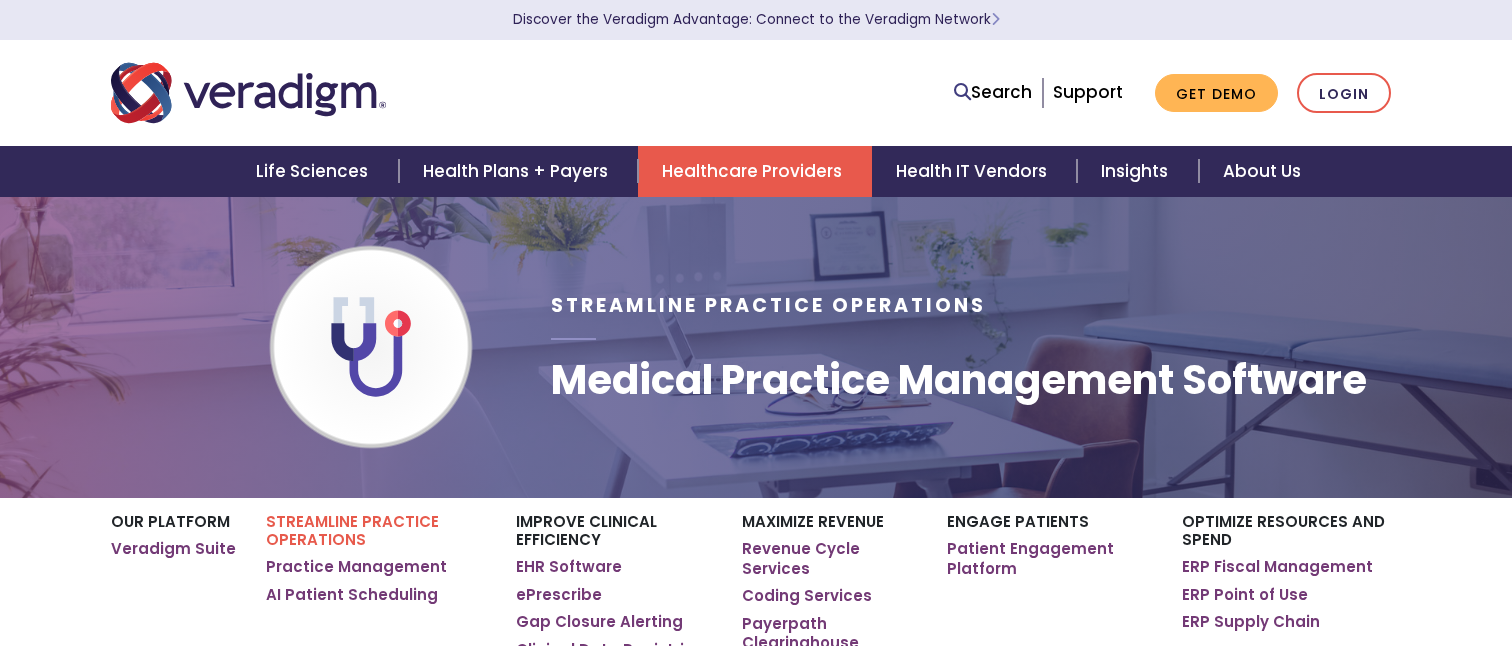 scroll, scrollTop: 0, scrollLeft: 0, axis: both 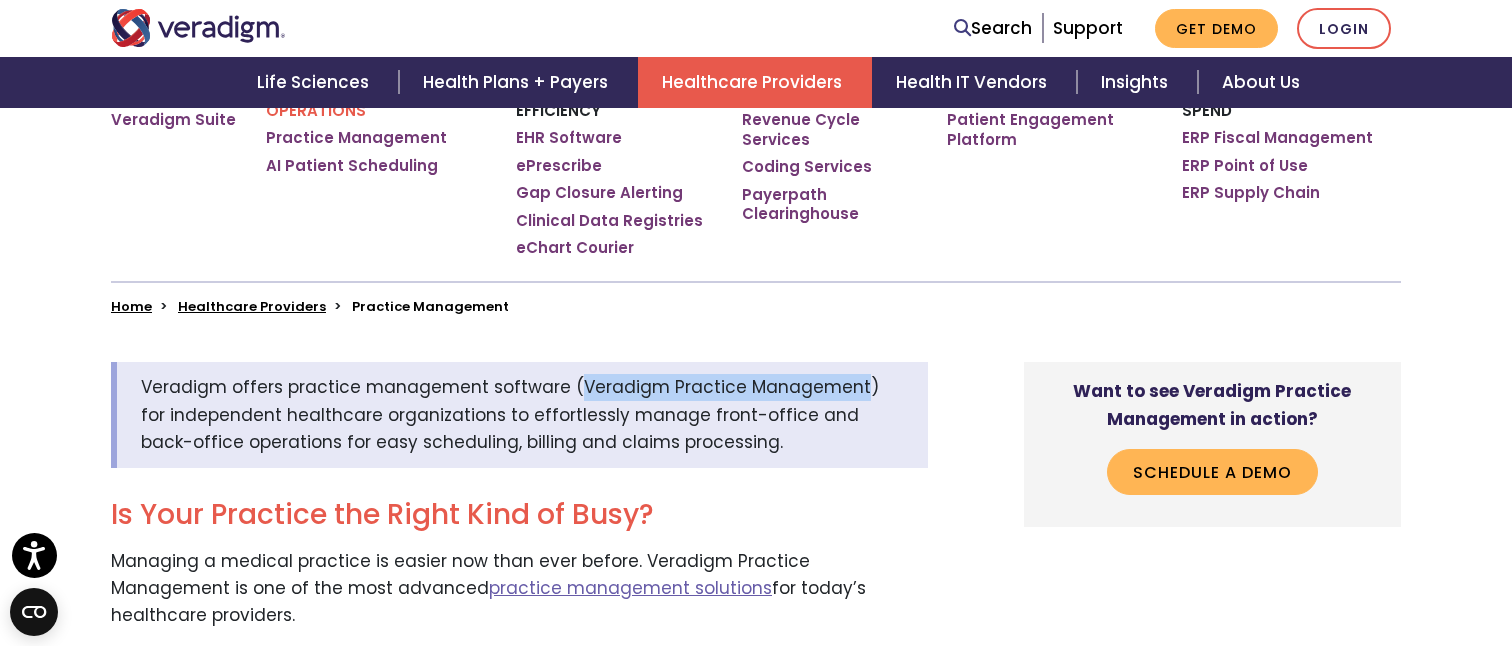 drag, startPoint x: 846, startPoint y: 387, endPoint x: 571, endPoint y: 392, distance: 275.04544 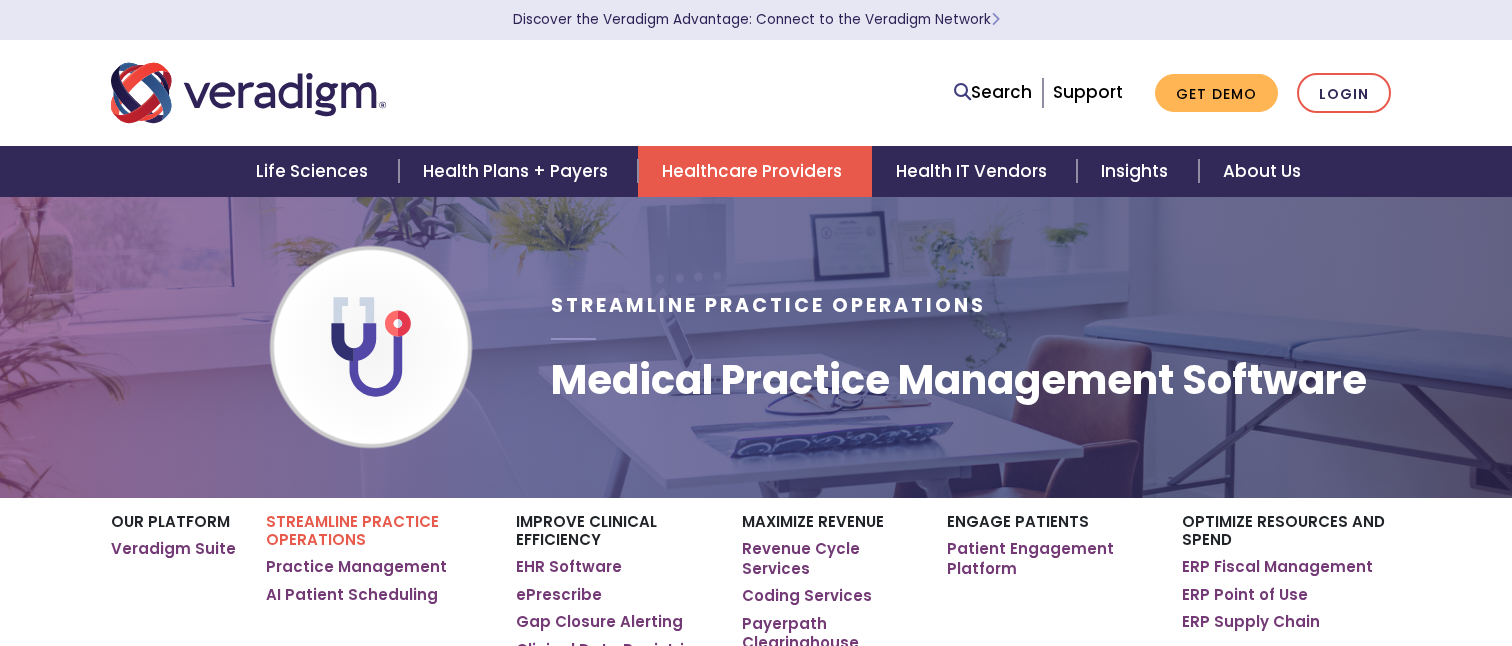 scroll, scrollTop: 0, scrollLeft: 0, axis: both 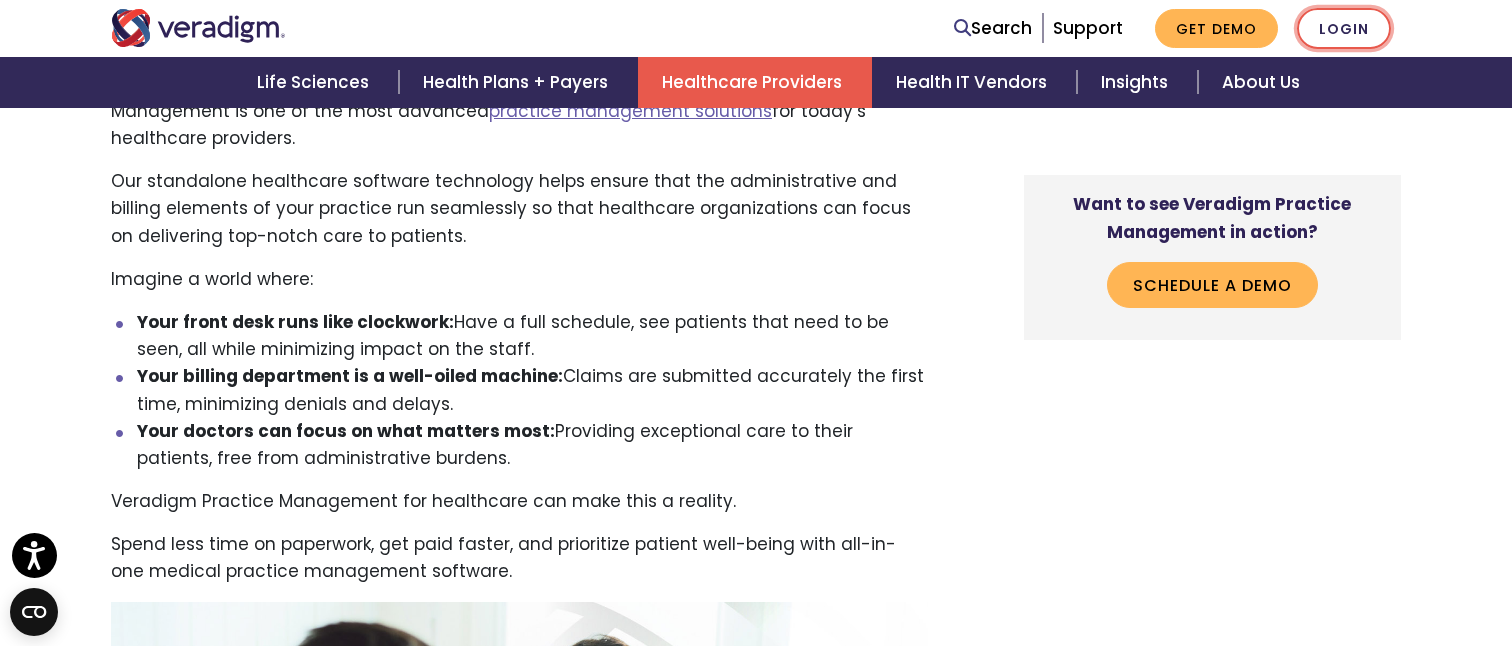 click on "Login" at bounding box center [1344, 28] 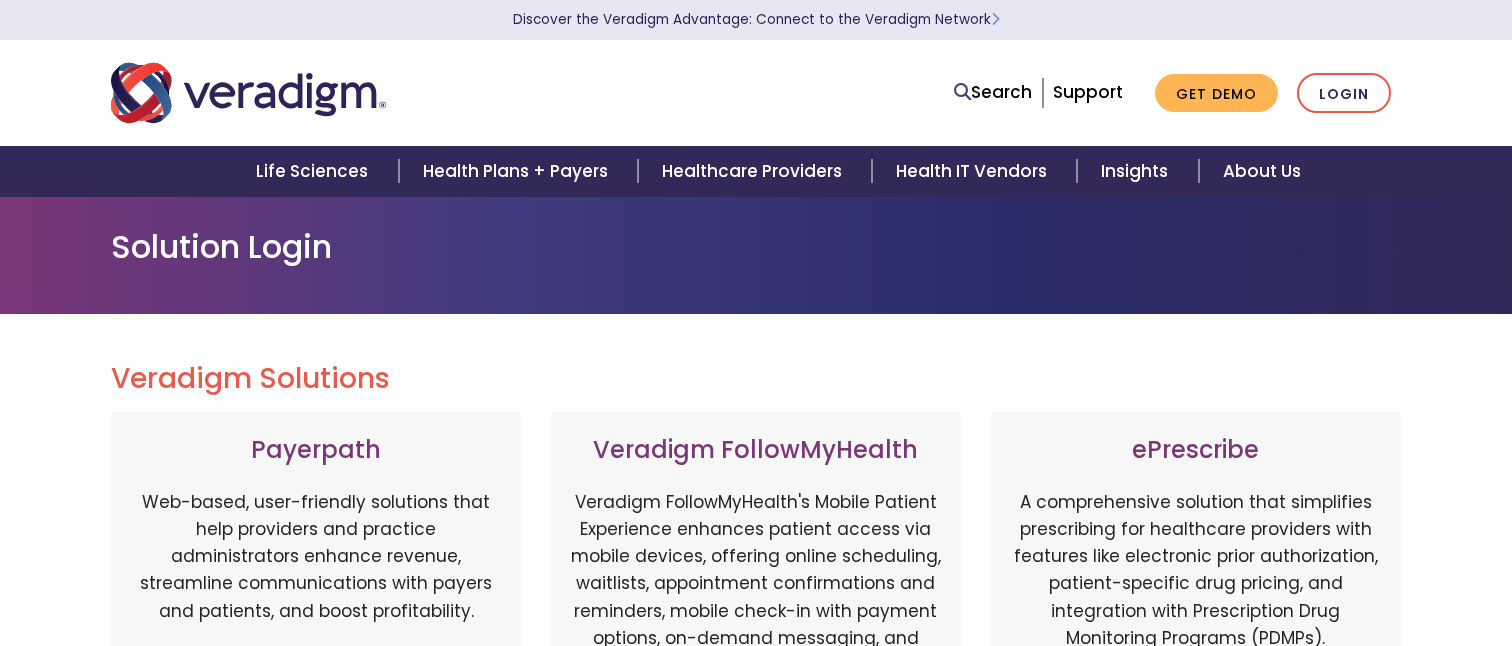 scroll, scrollTop: 0, scrollLeft: 0, axis: both 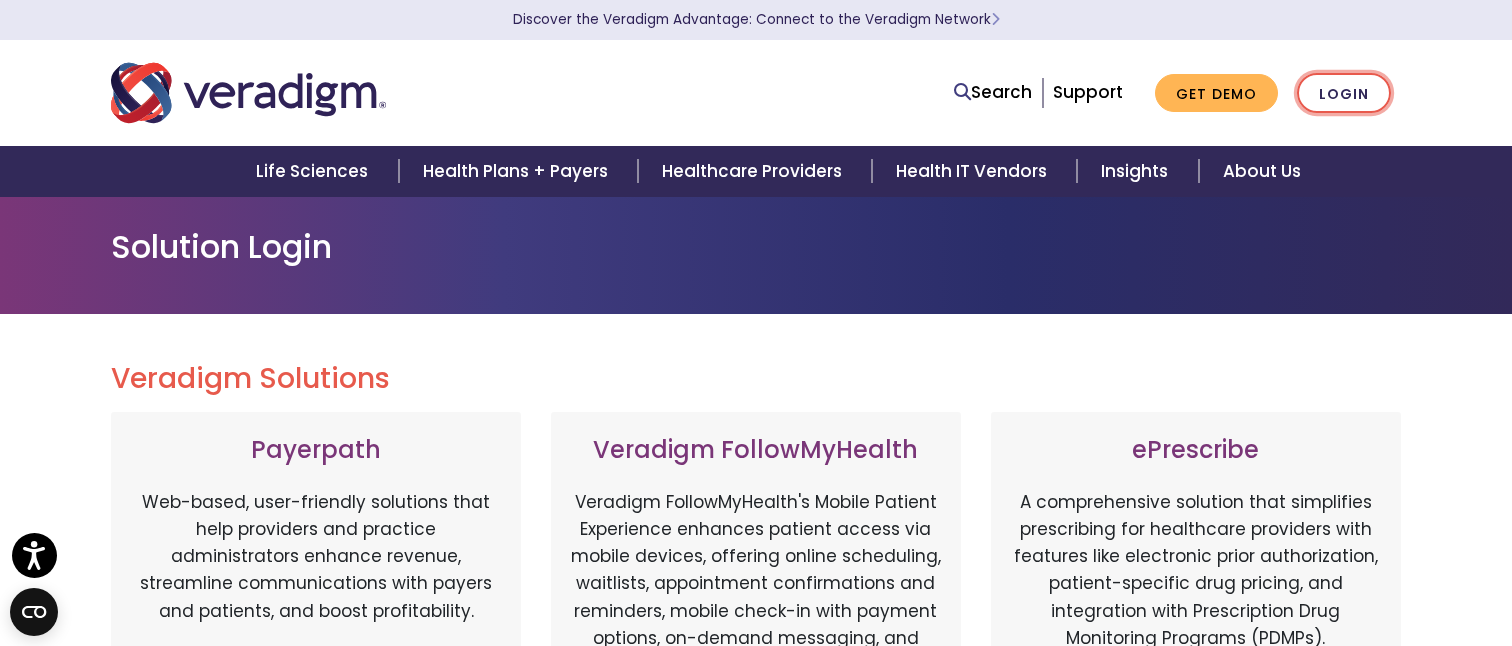 click on "Login" at bounding box center [1344, 93] 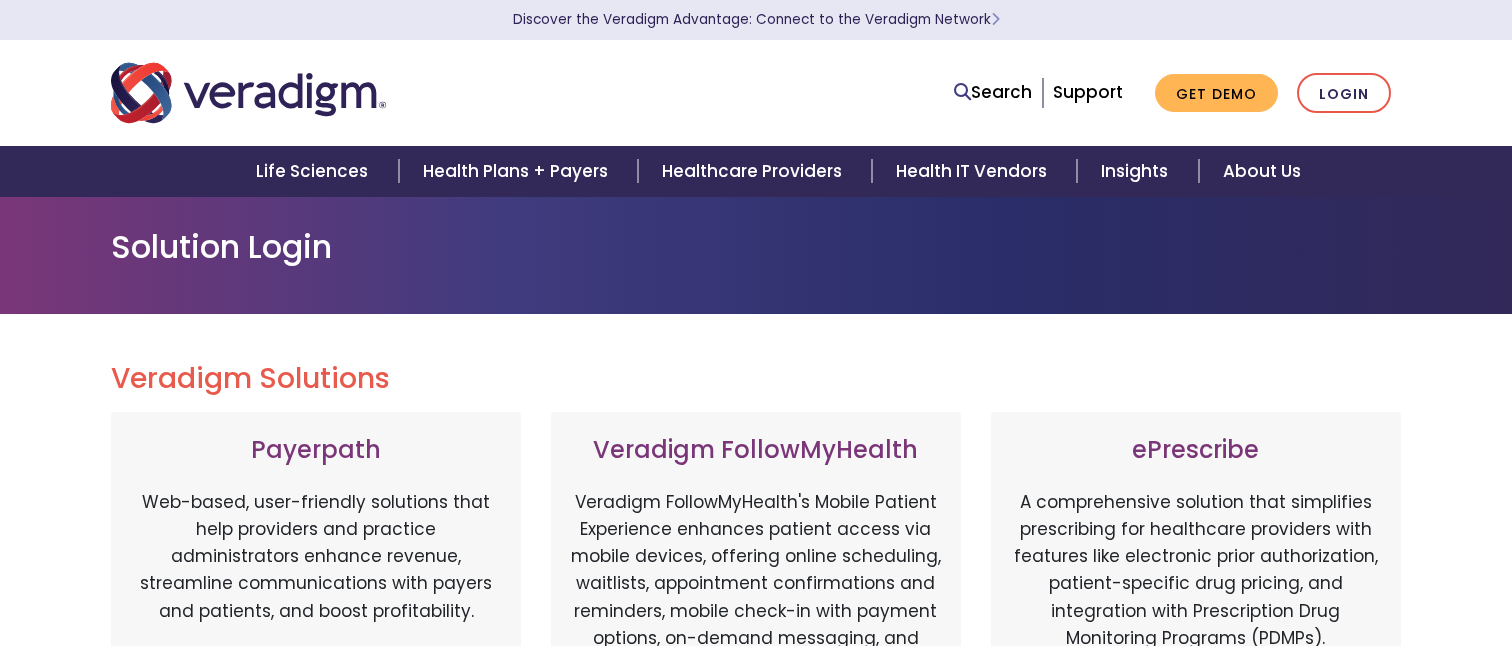 scroll, scrollTop: 0, scrollLeft: 0, axis: both 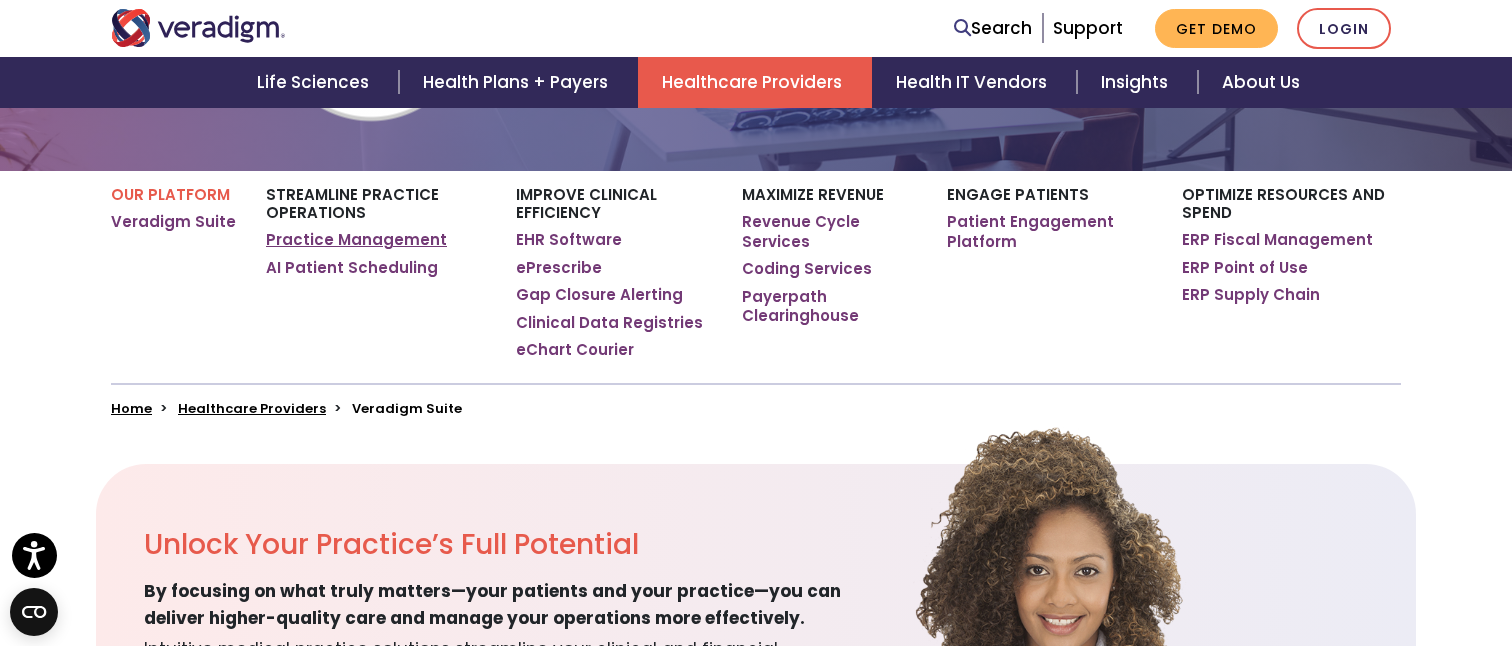click on "Practice Management" at bounding box center (356, 240) 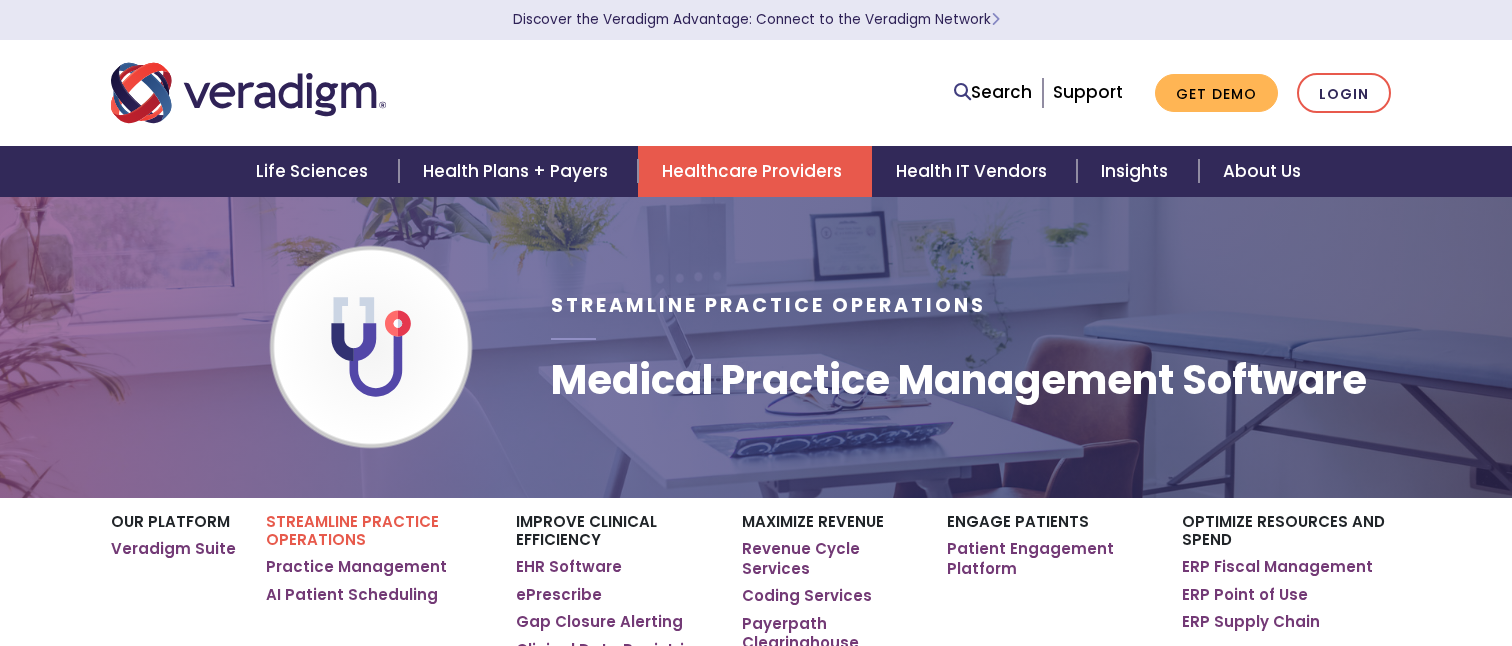 scroll, scrollTop: 0, scrollLeft: 0, axis: both 